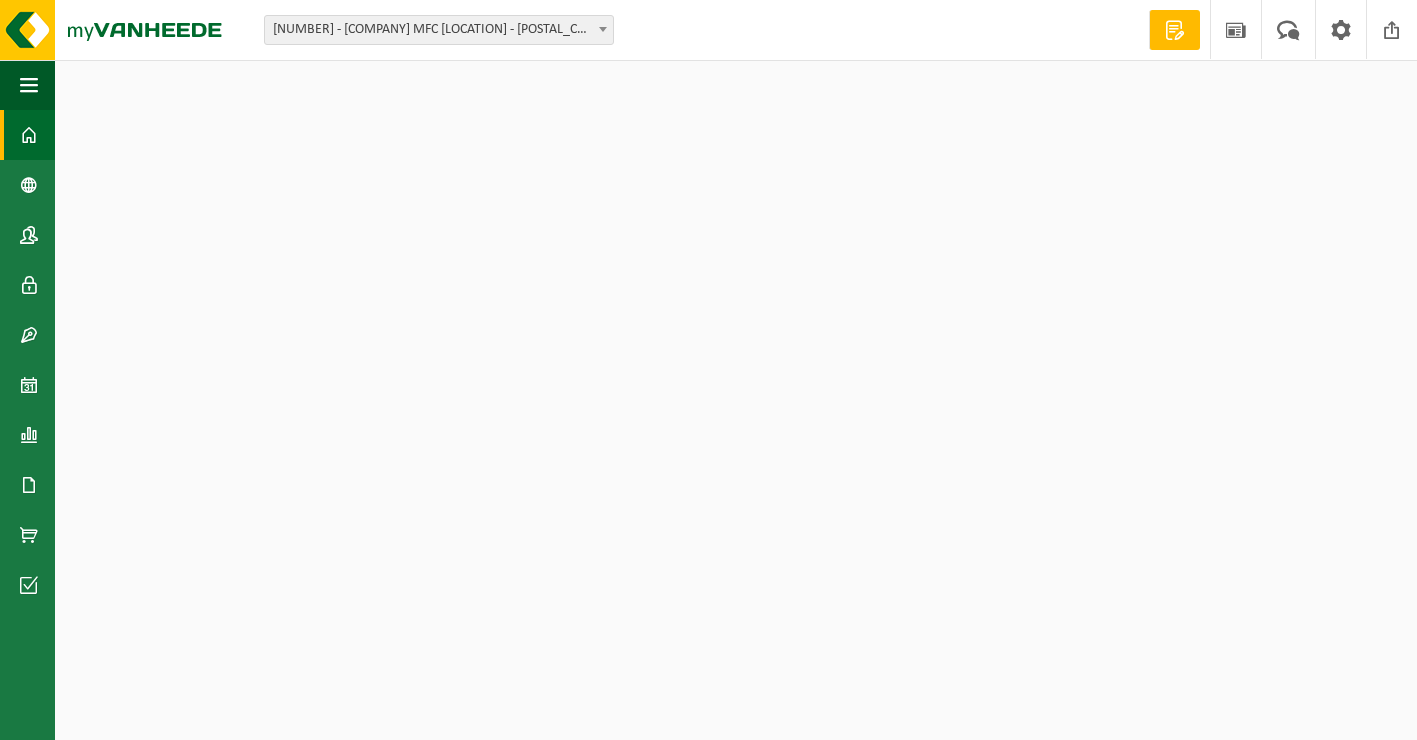 scroll, scrollTop: 0, scrollLeft: 0, axis: both 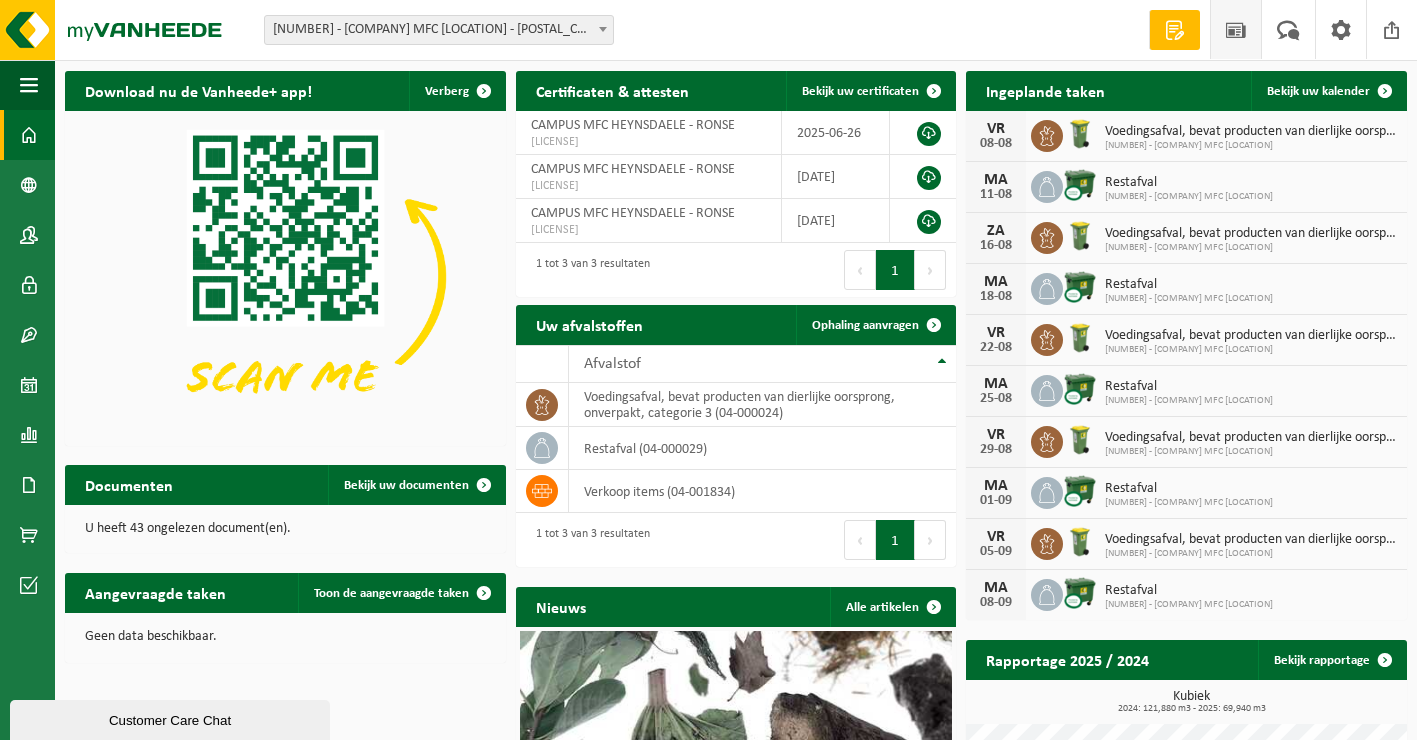 click at bounding box center (1236, 29) 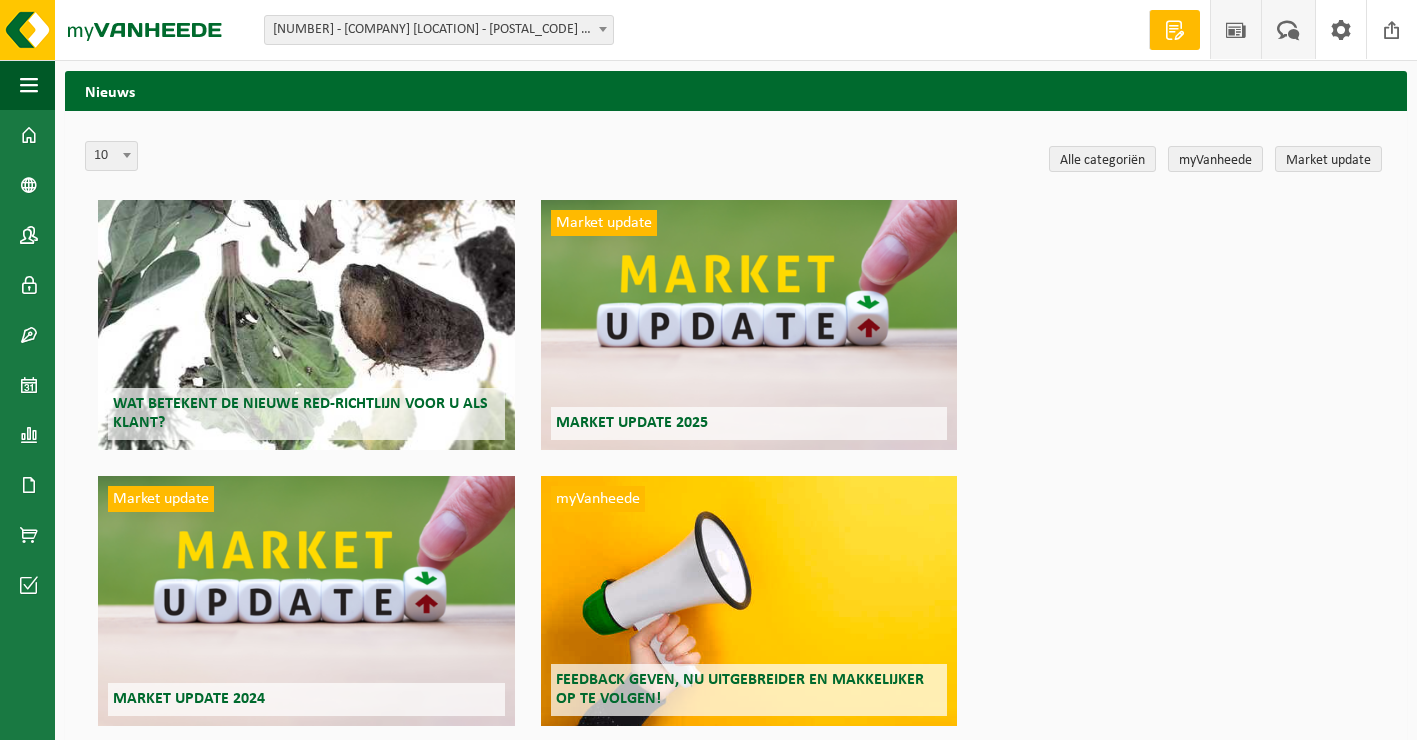 scroll, scrollTop: 0, scrollLeft: 0, axis: both 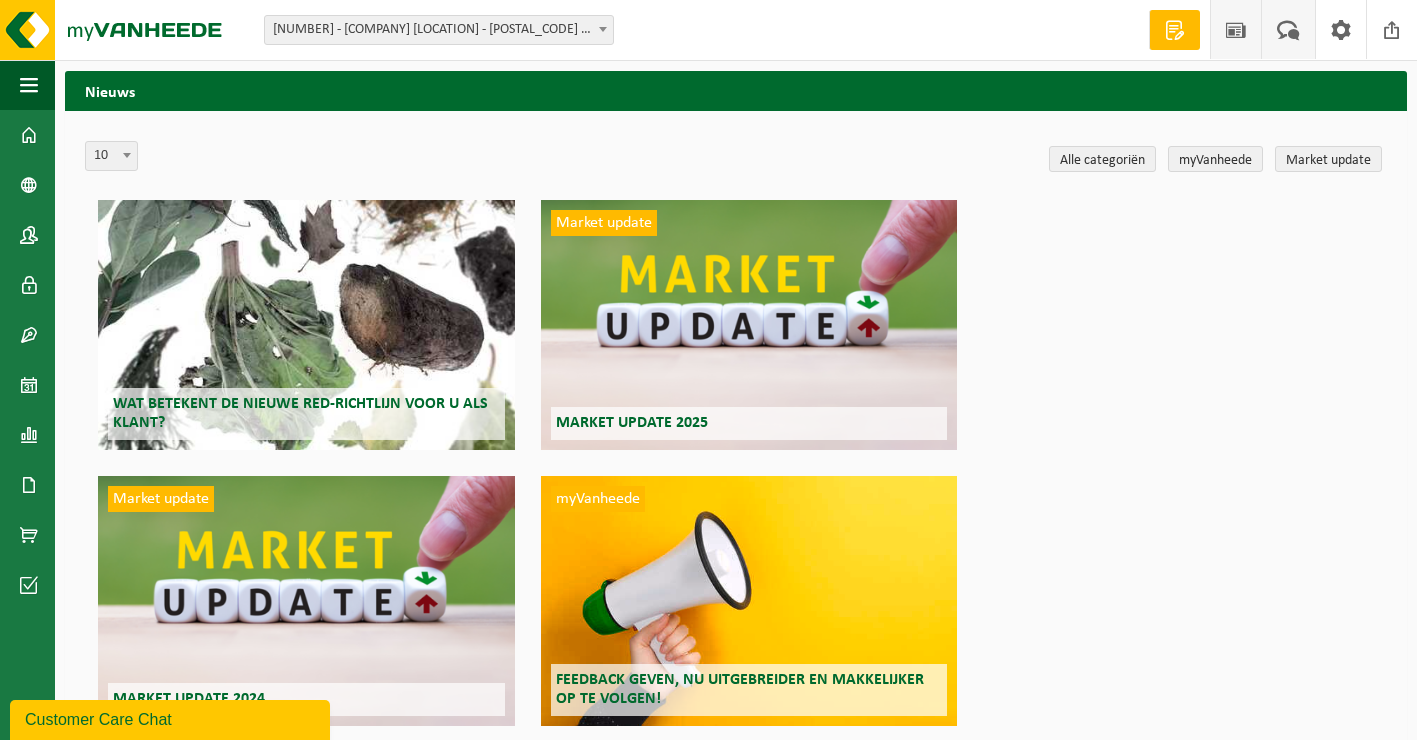 click at bounding box center (1288, 29) 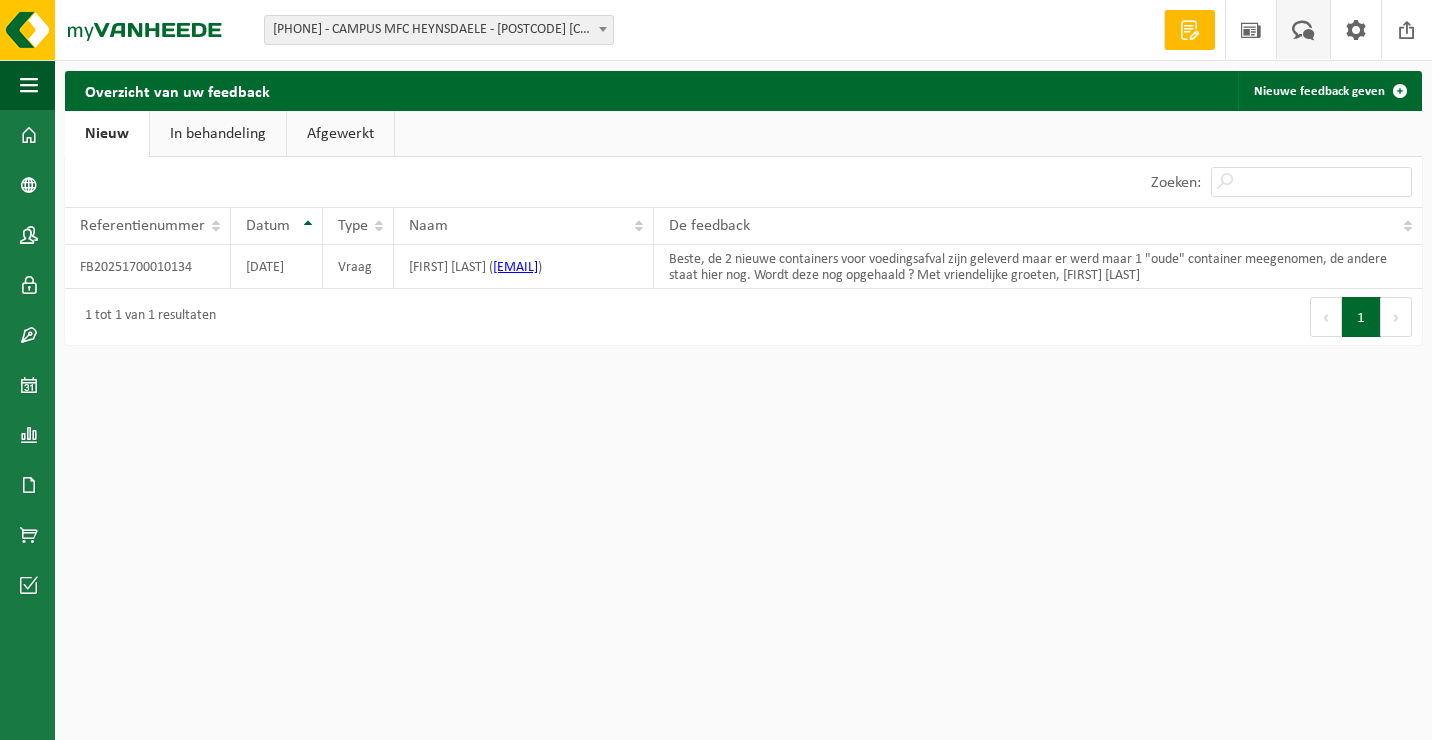 scroll, scrollTop: 0, scrollLeft: 0, axis: both 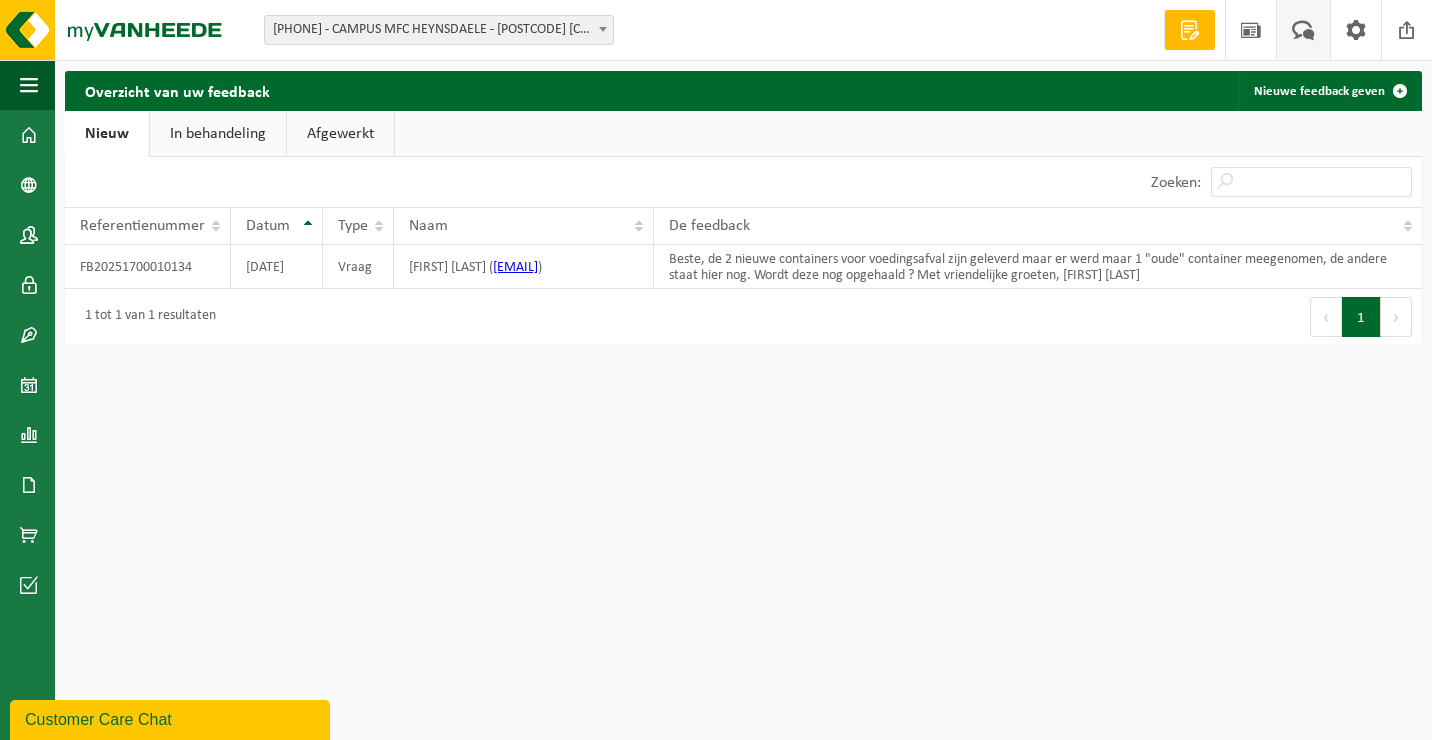 click on "Afgewerkt" at bounding box center [340, 134] 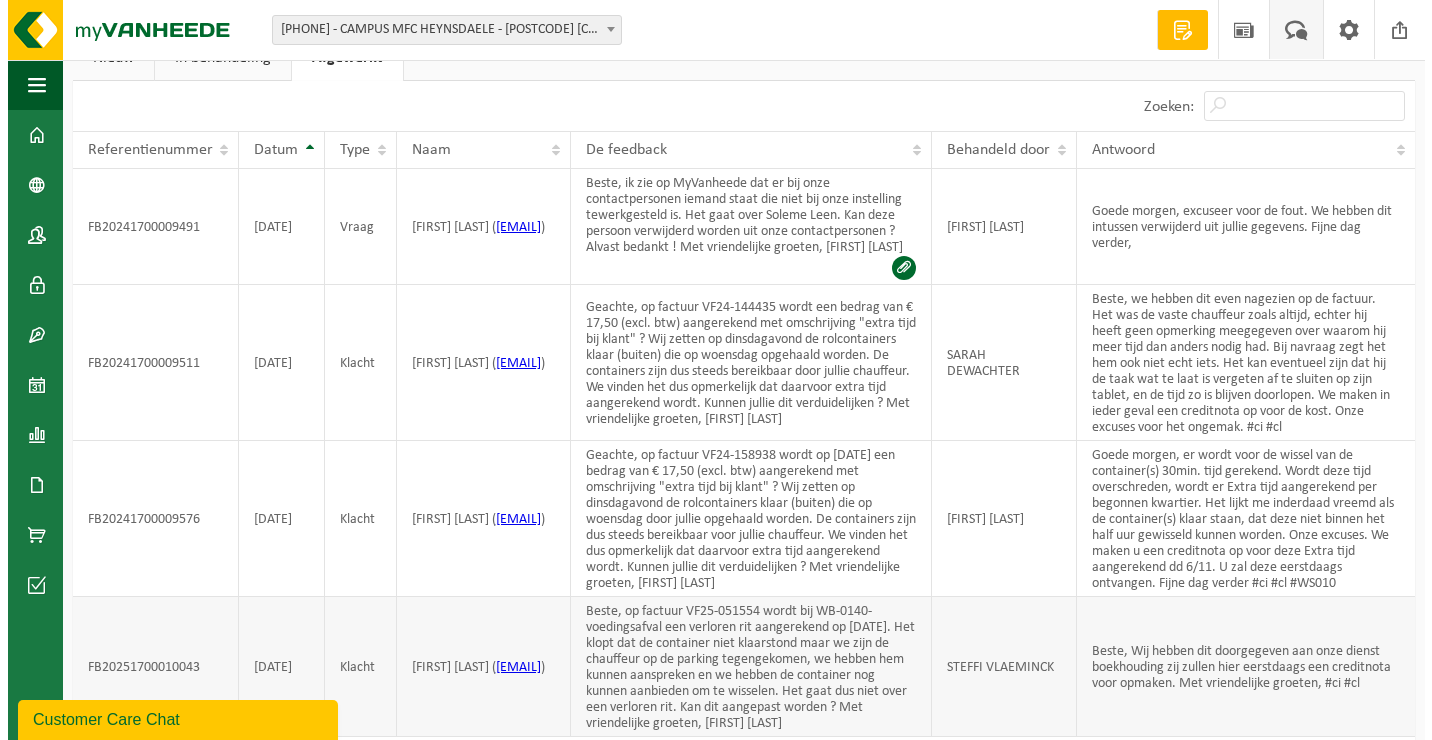 scroll, scrollTop: 0, scrollLeft: 0, axis: both 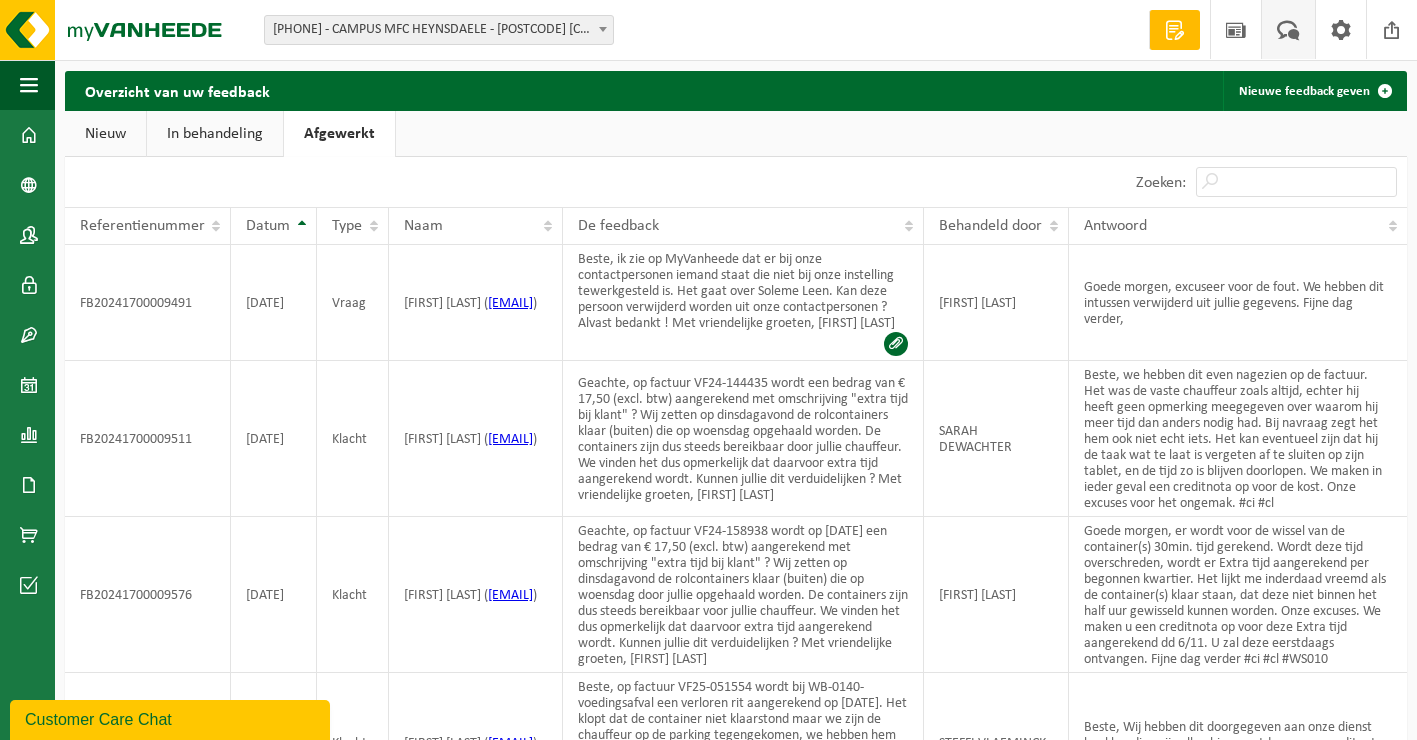 click on "In behandeling" at bounding box center [215, 134] 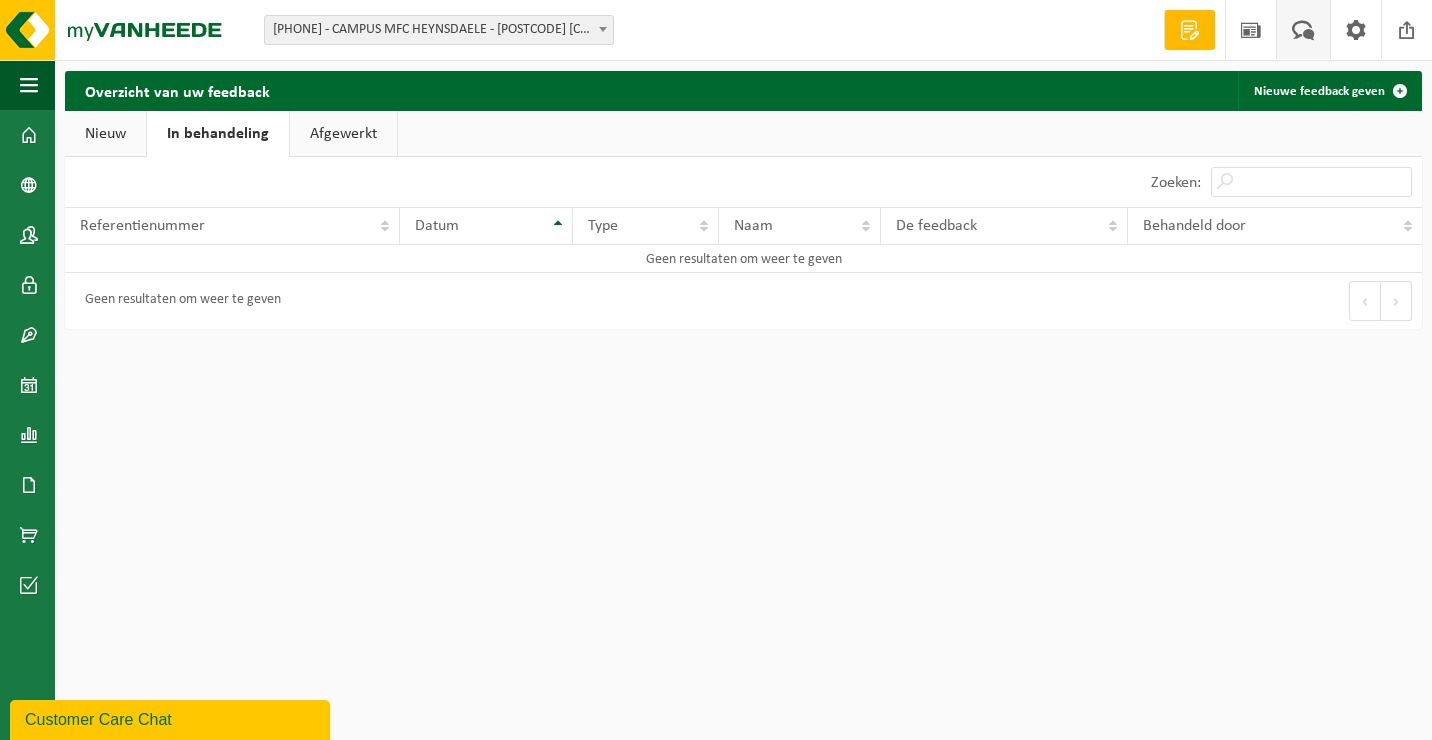 click on "Nieuw" at bounding box center [105, 134] 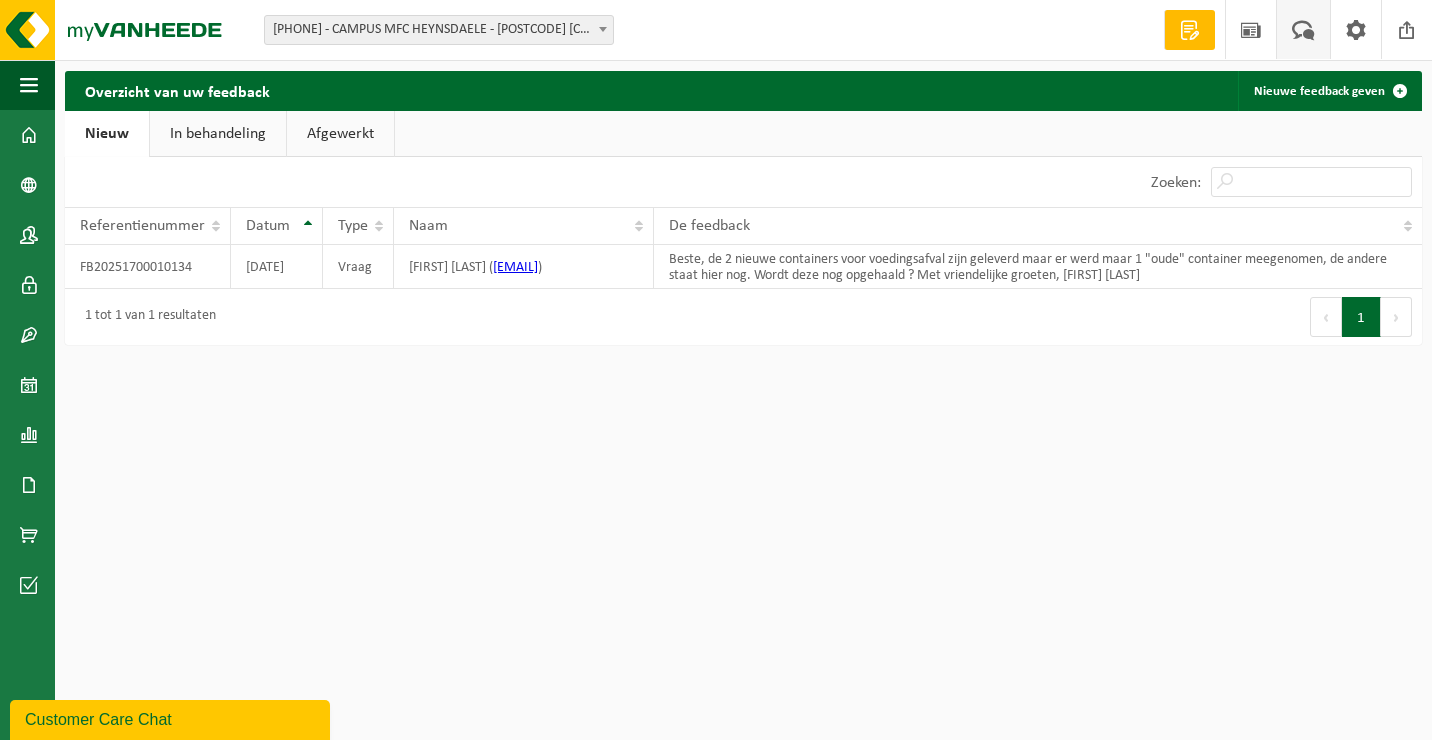 click at bounding box center (1303, 29) 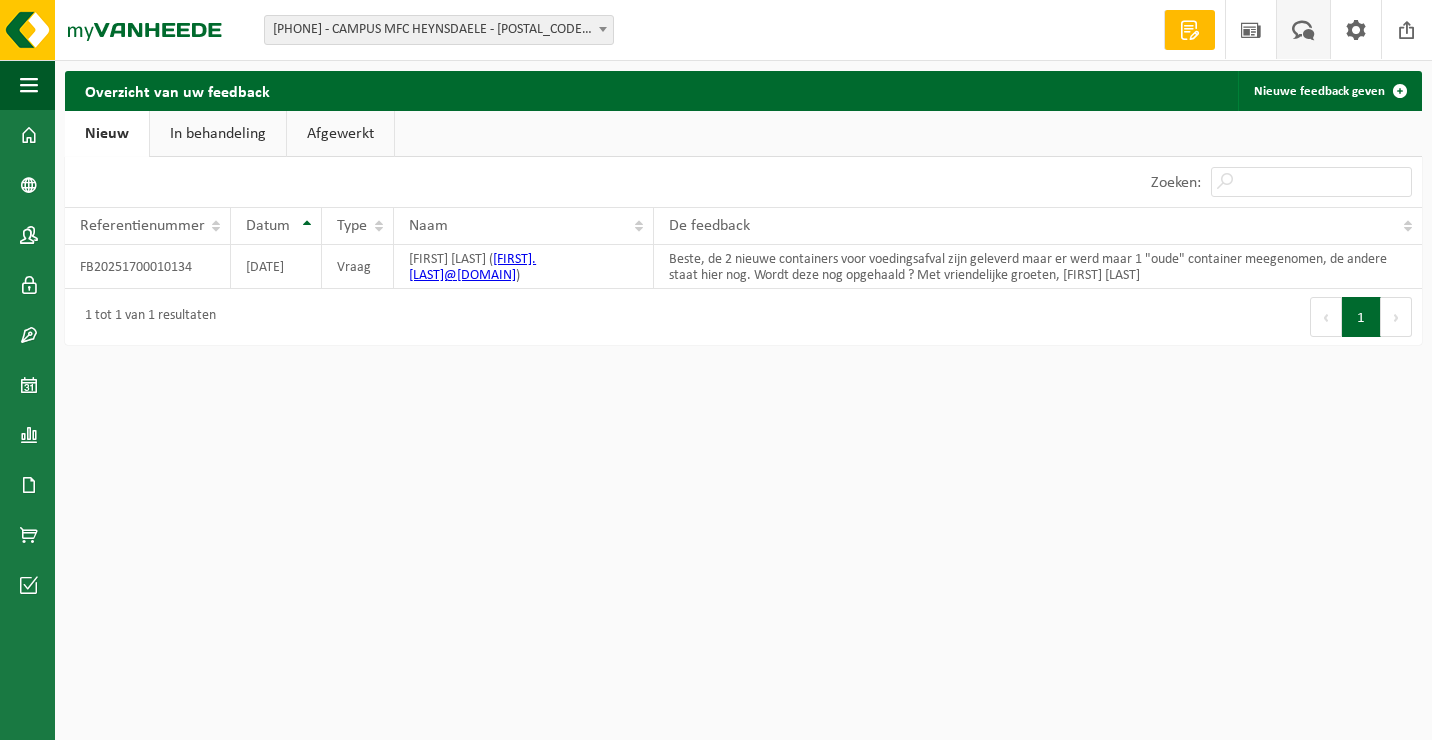 scroll, scrollTop: 0, scrollLeft: 0, axis: both 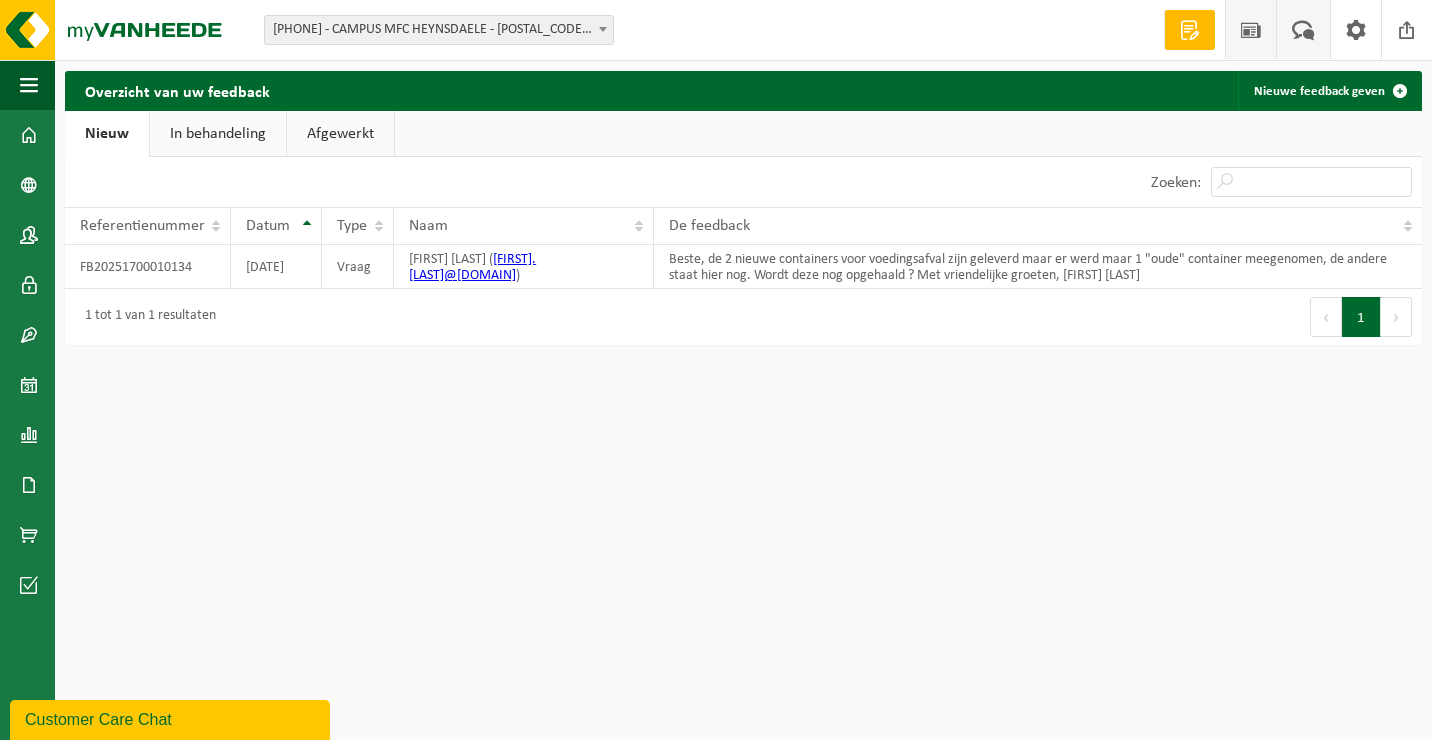 click at bounding box center (1251, 29) 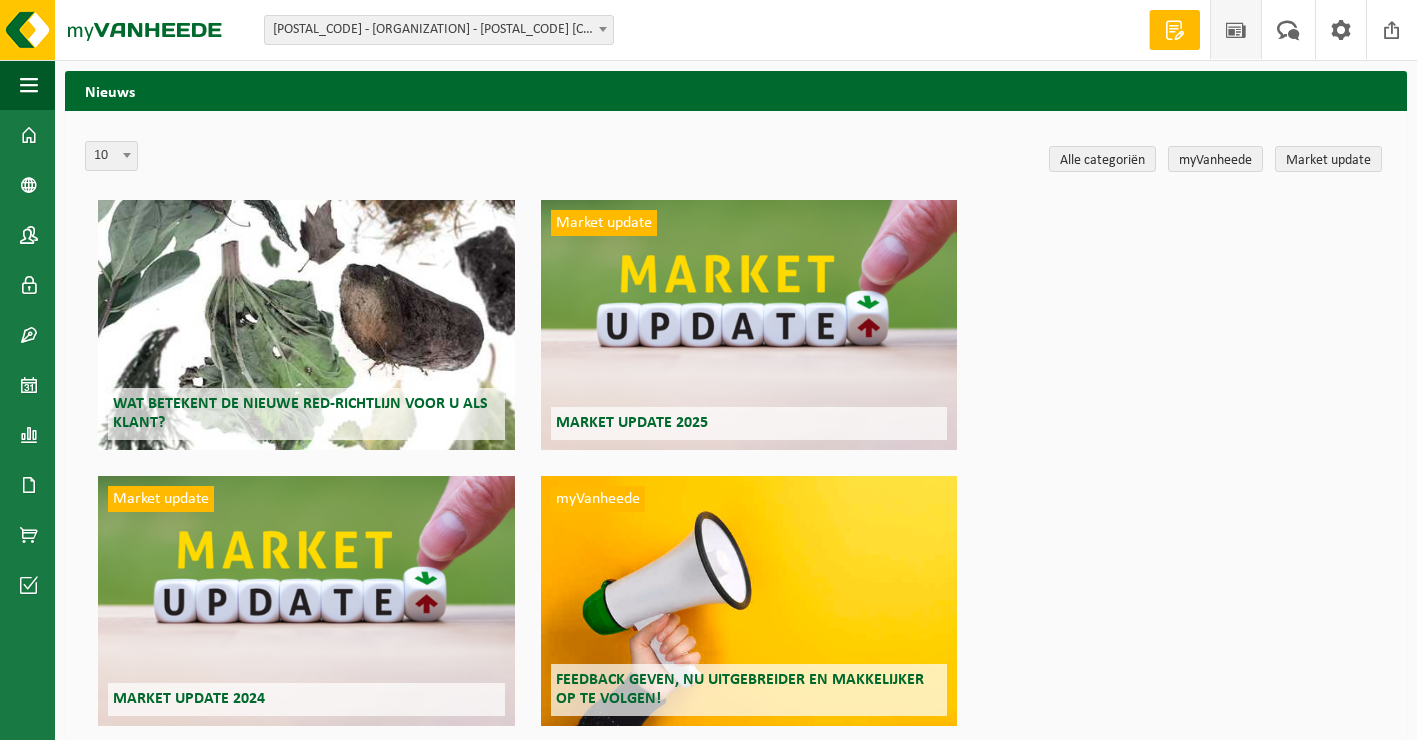 scroll, scrollTop: 0, scrollLeft: 0, axis: both 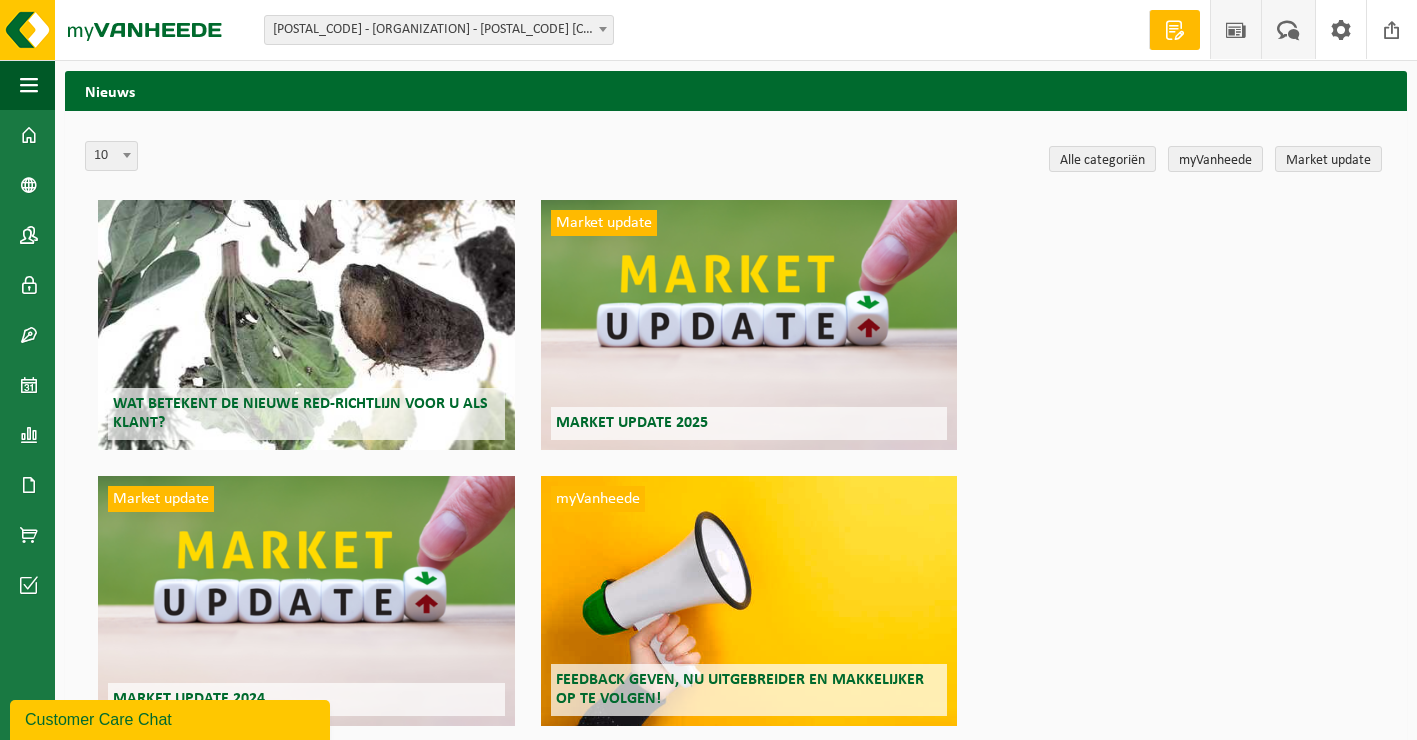 click at bounding box center (1288, 29) 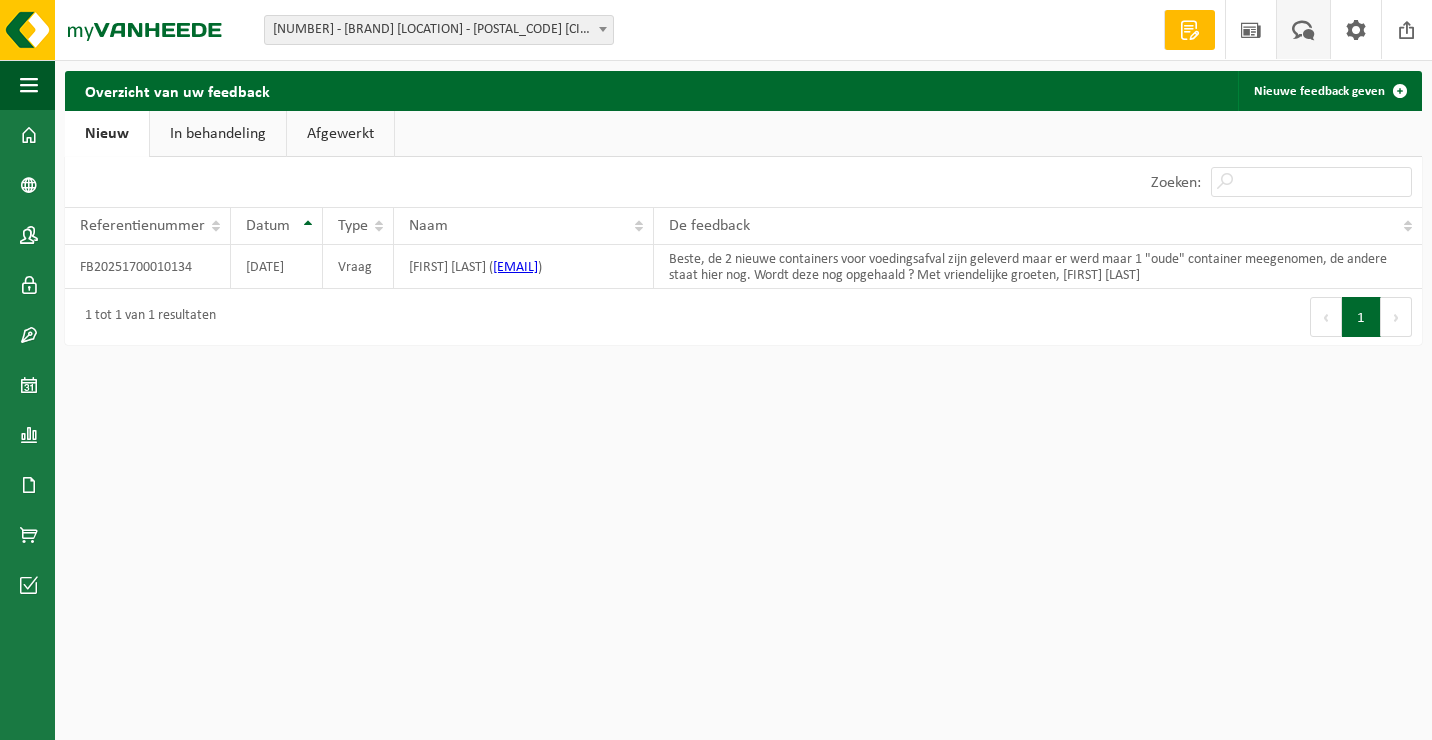 scroll, scrollTop: 0, scrollLeft: 0, axis: both 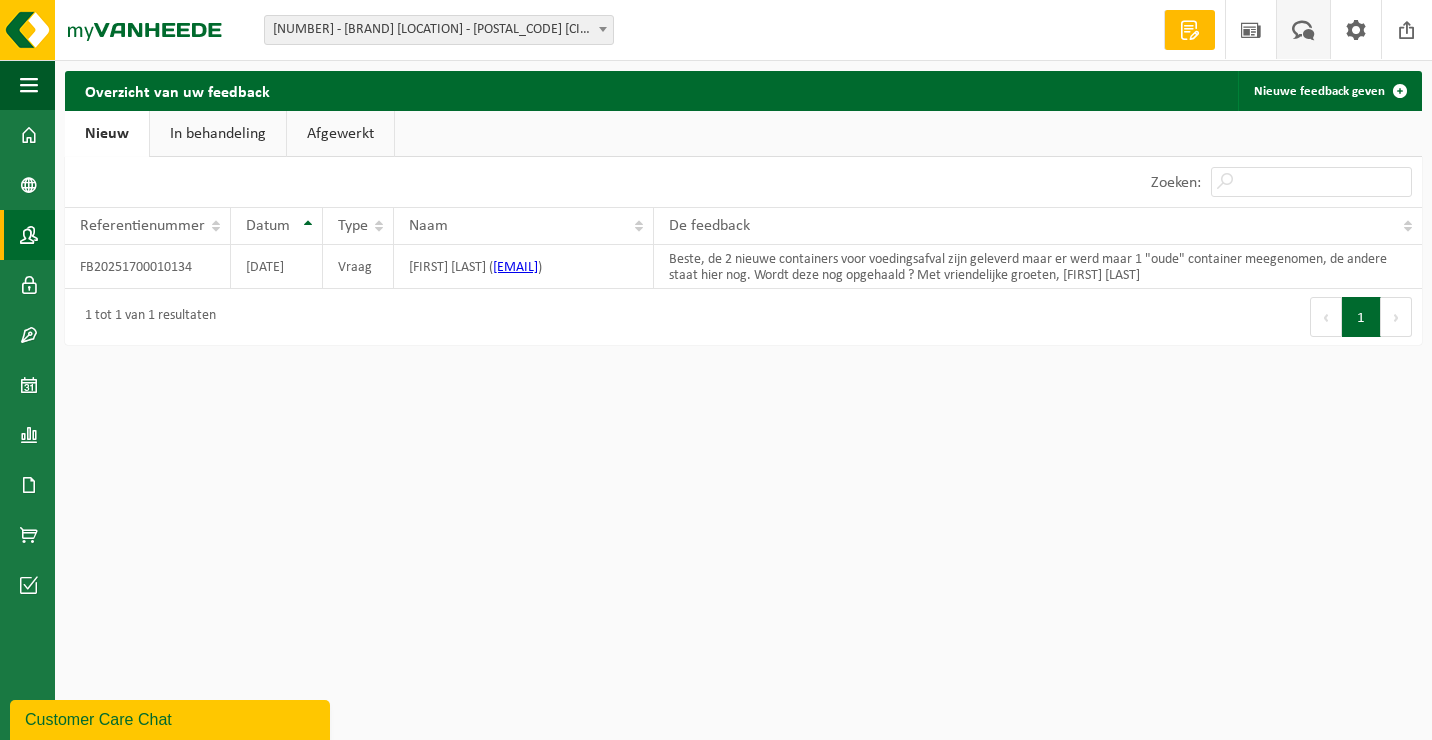 click at bounding box center (29, 235) 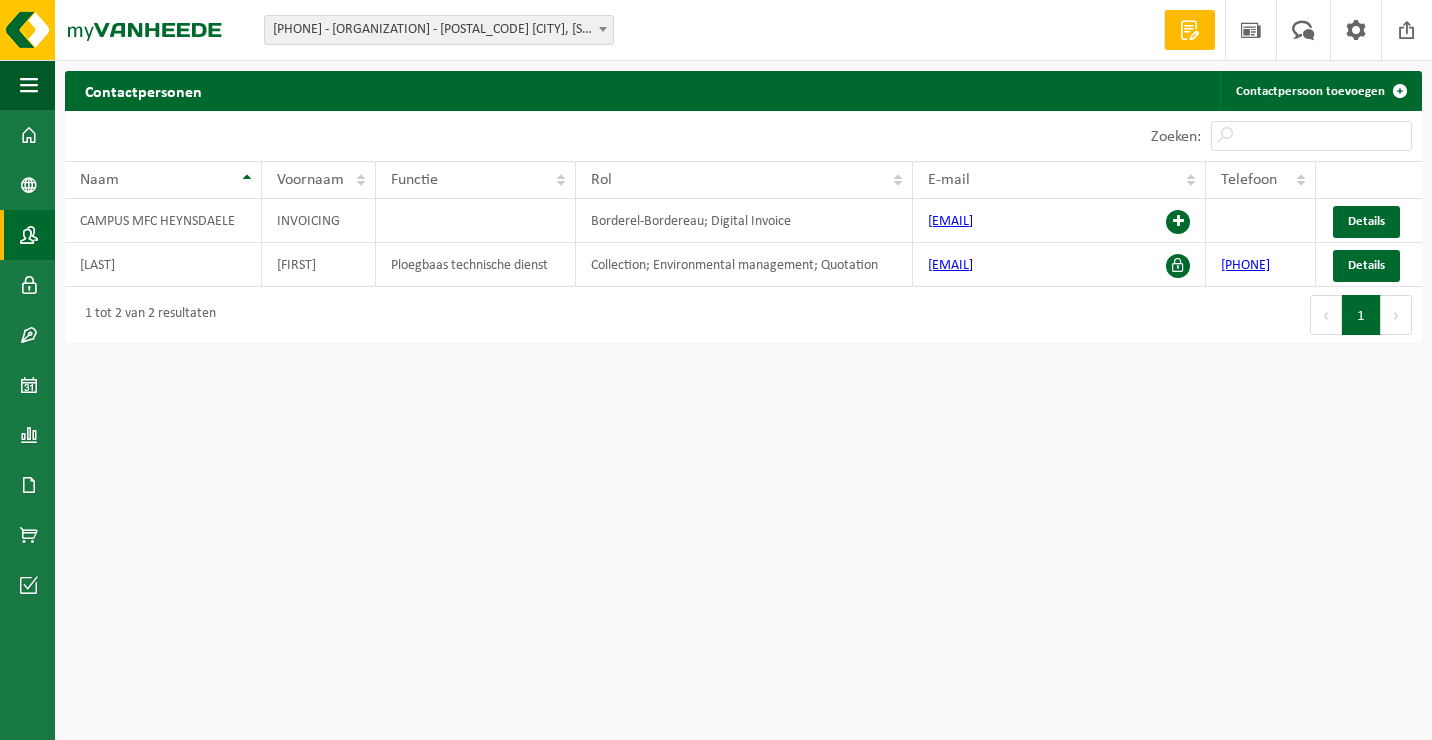 scroll, scrollTop: 0, scrollLeft: 0, axis: both 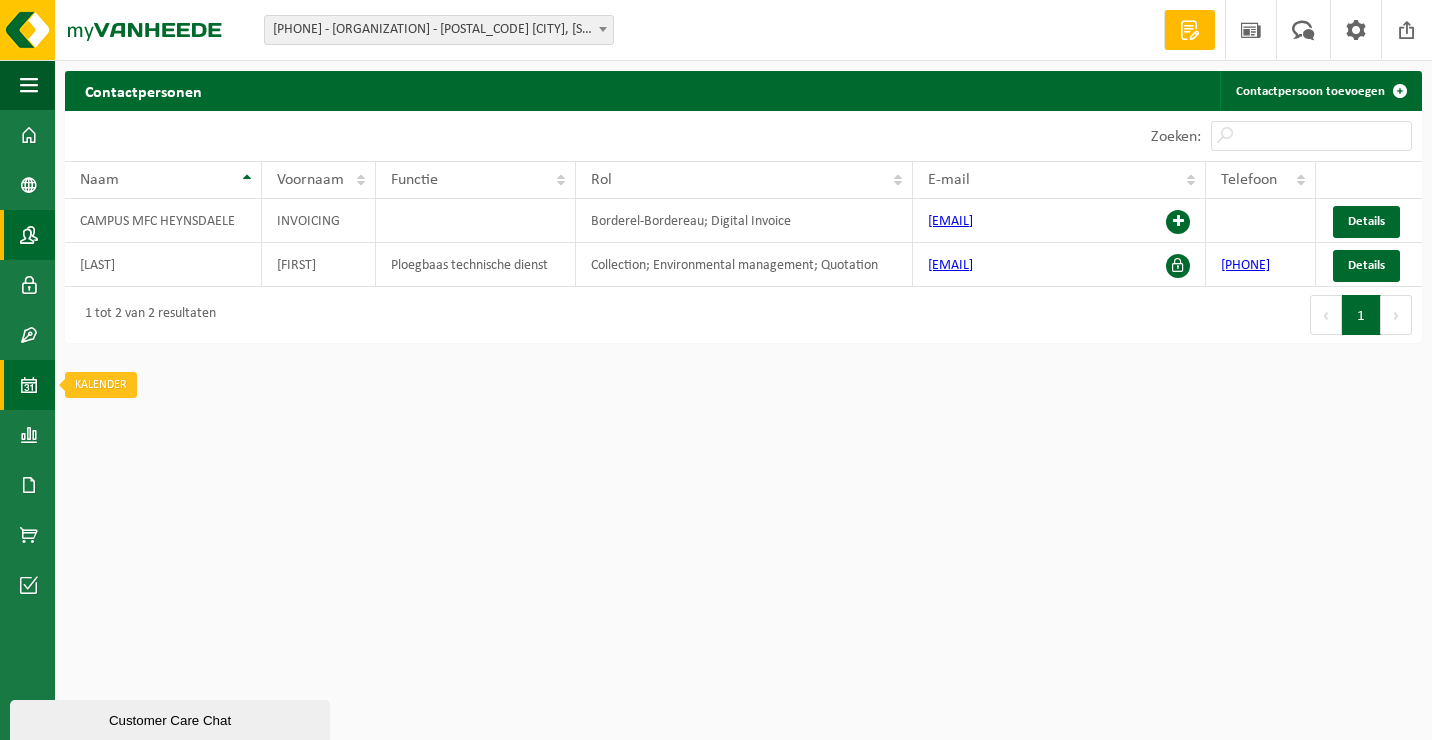 click at bounding box center [29, 385] 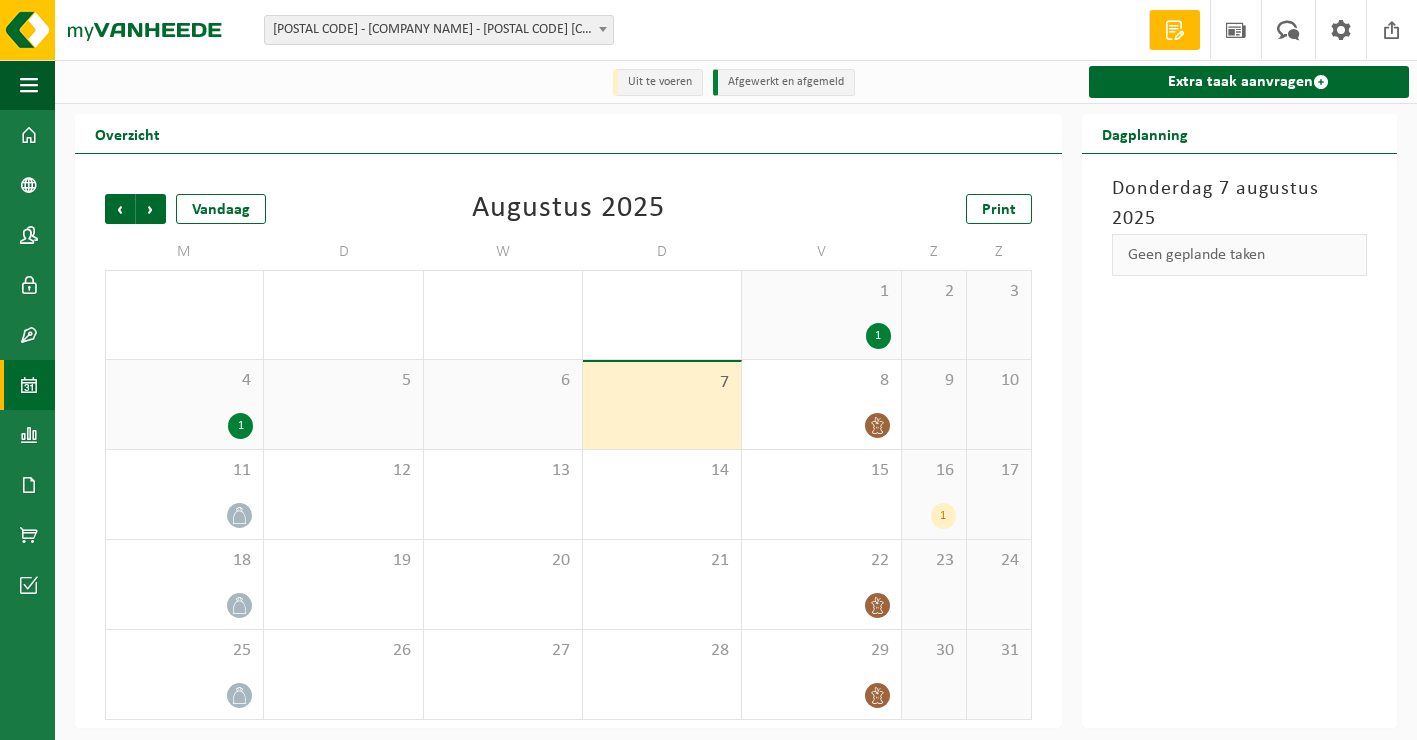 scroll, scrollTop: 0, scrollLeft: 0, axis: both 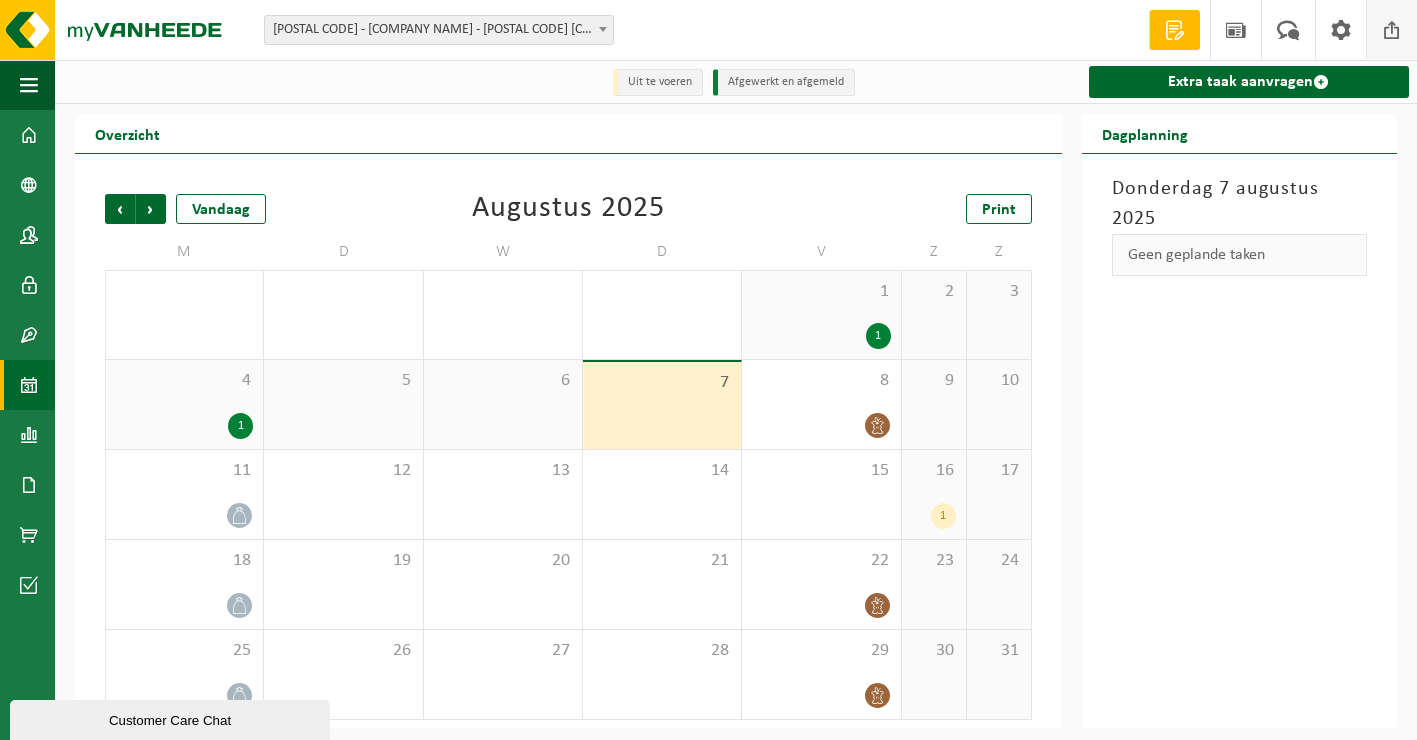click at bounding box center [1392, 29] 